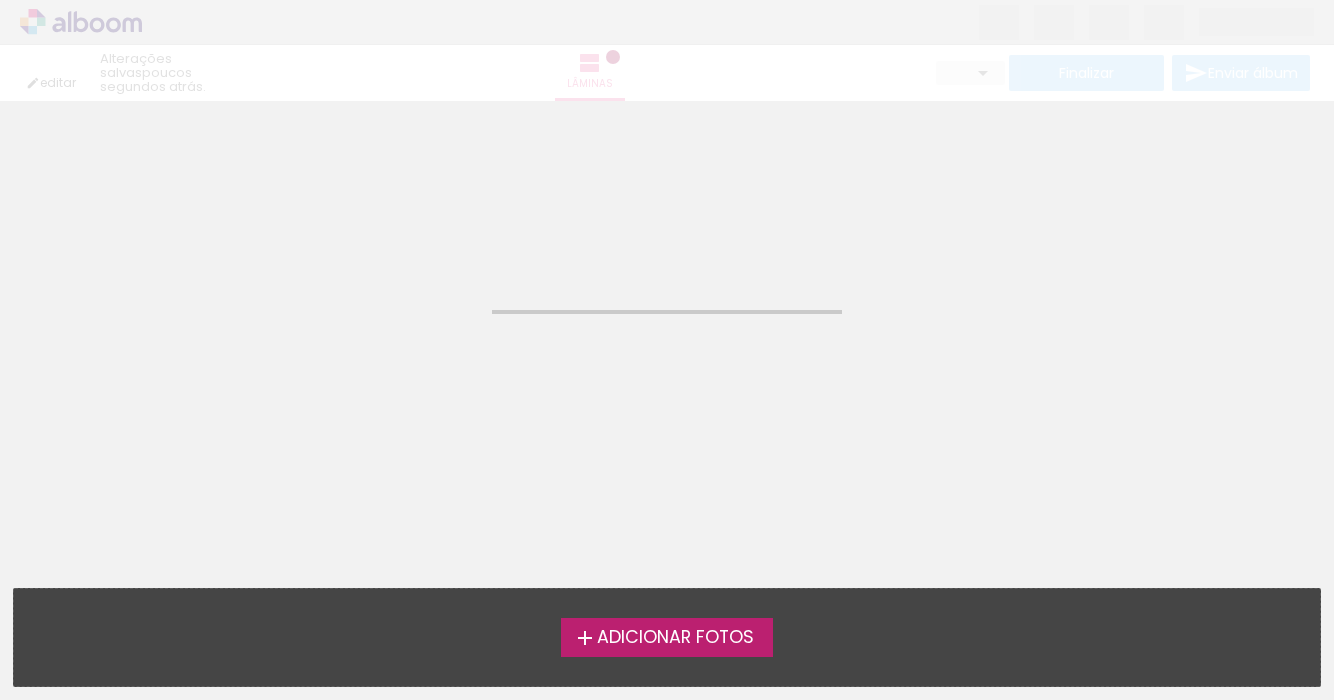 scroll, scrollTop: 0, scrollLeft: 0, axis: both 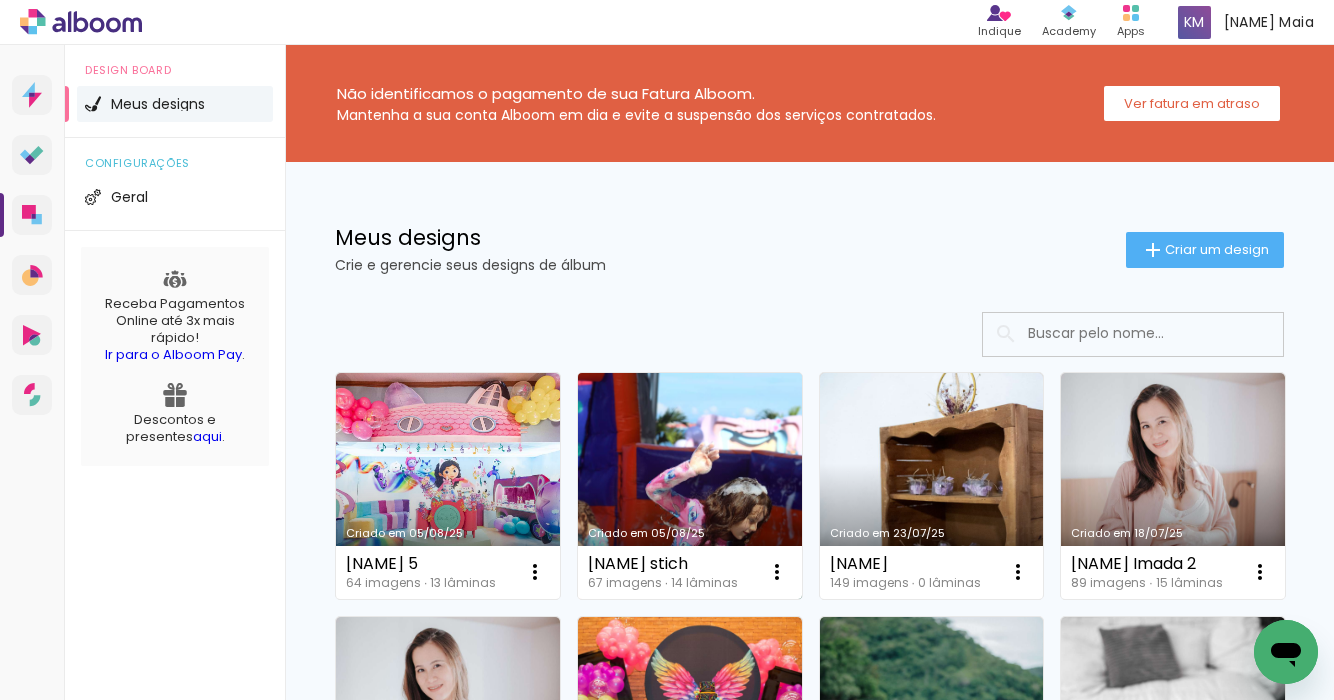 click on "Criado em 05/08/25" at bounding box center (690, 486) 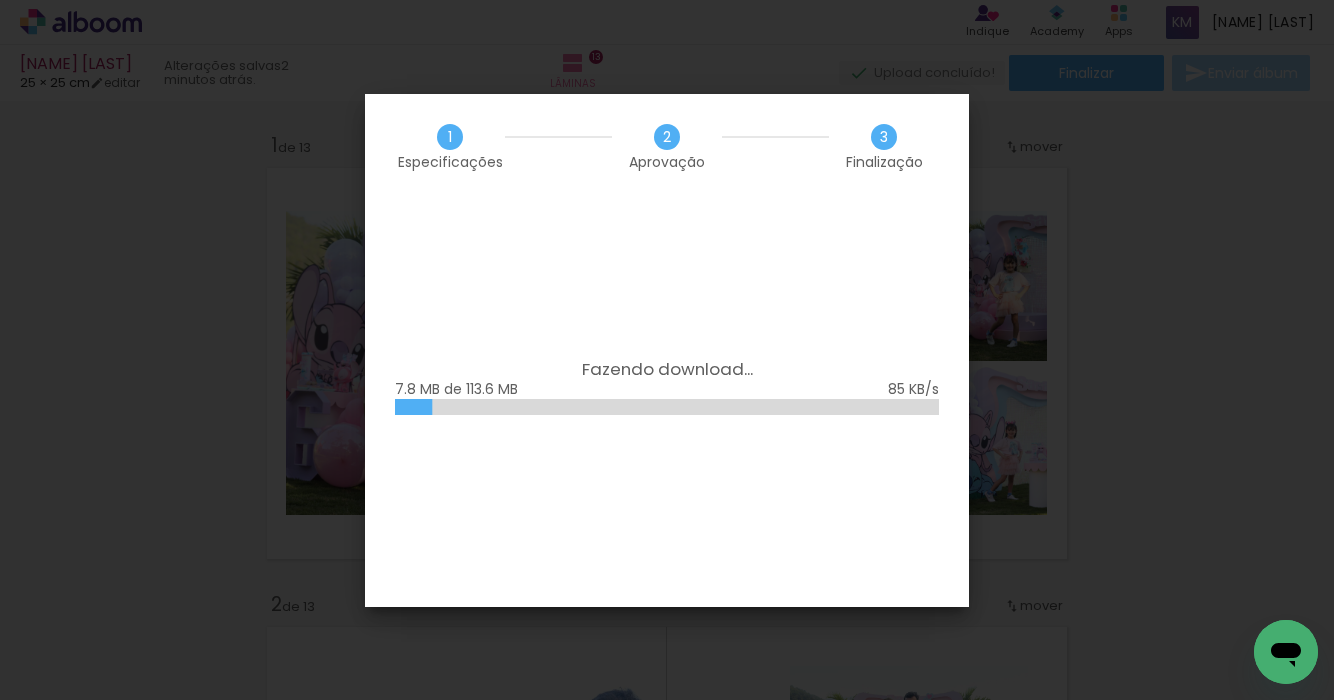 scroll, scrollTop: 0, scrollLeft: 0, axis: both 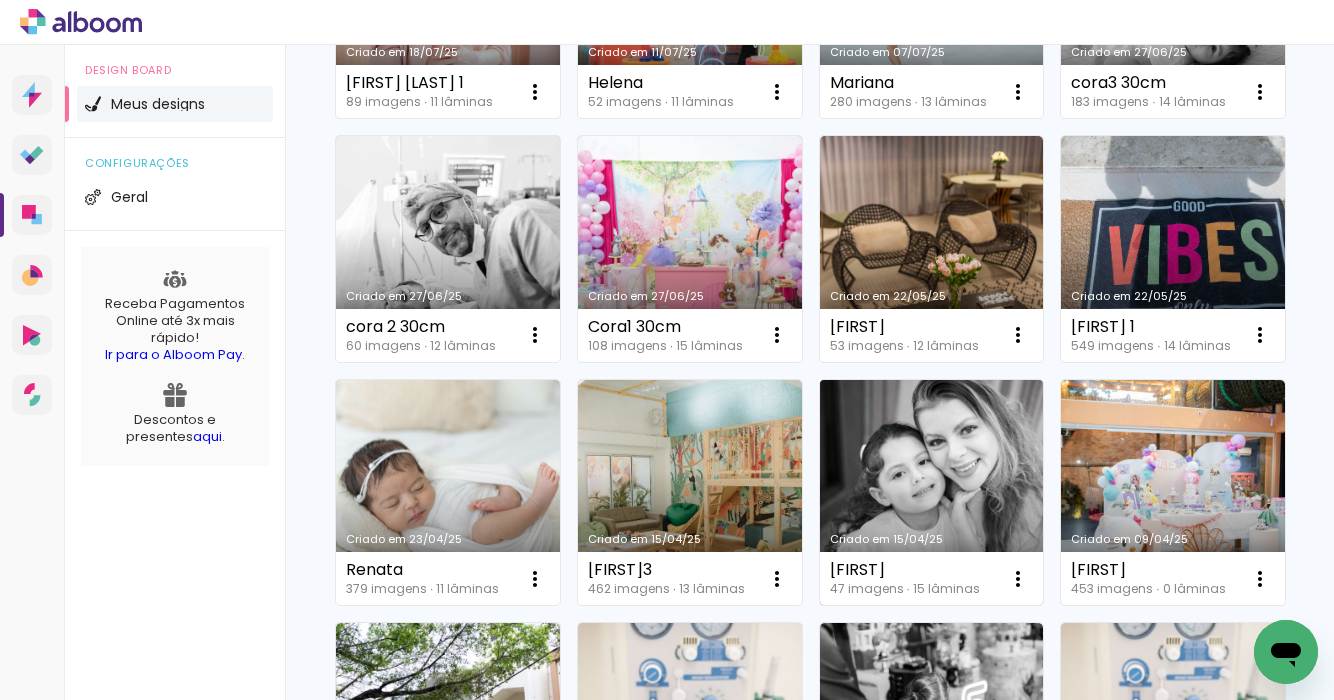 click on "Criado em 15/04/25" at bounding box center (932, 493) 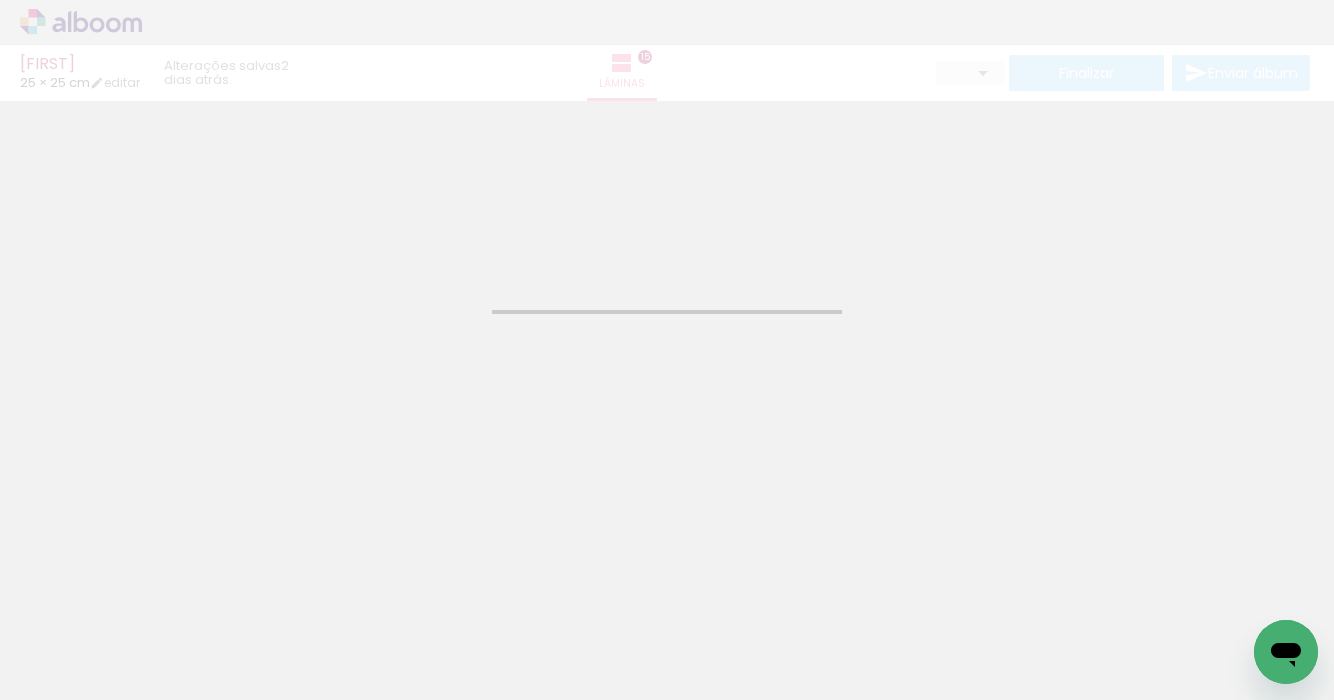 type on "JPG" 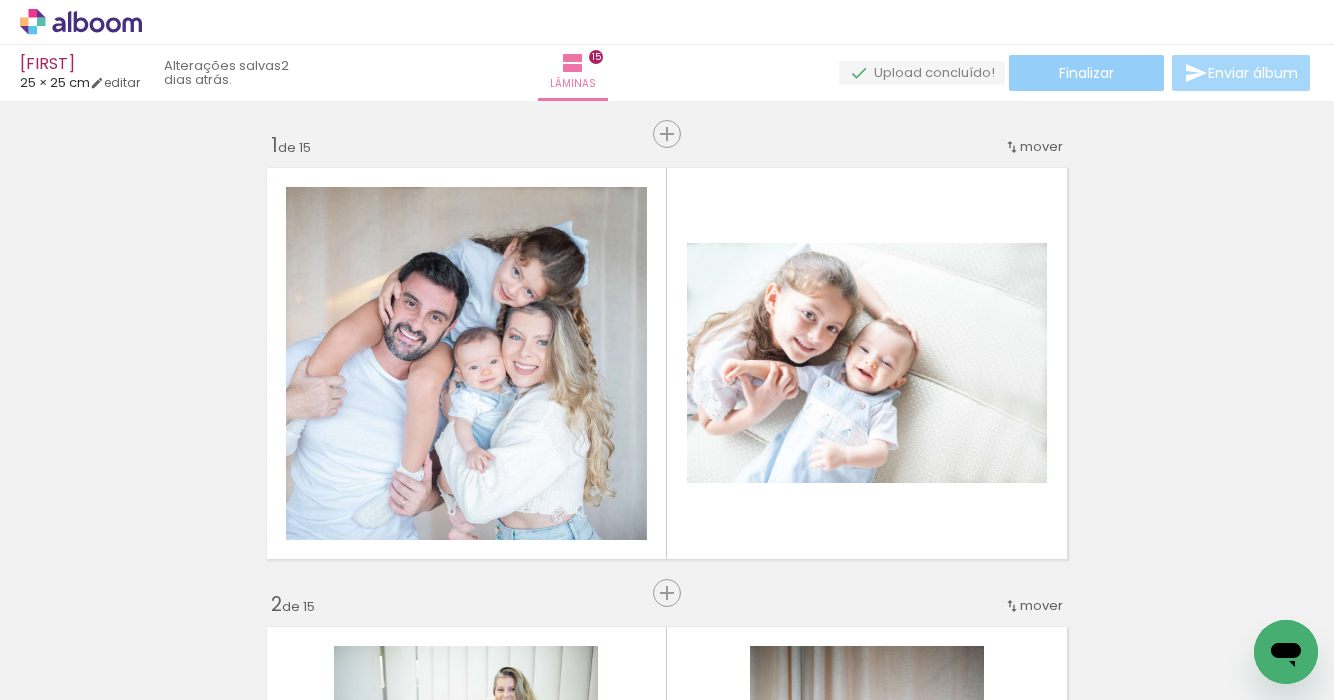 click on "Finalizar" 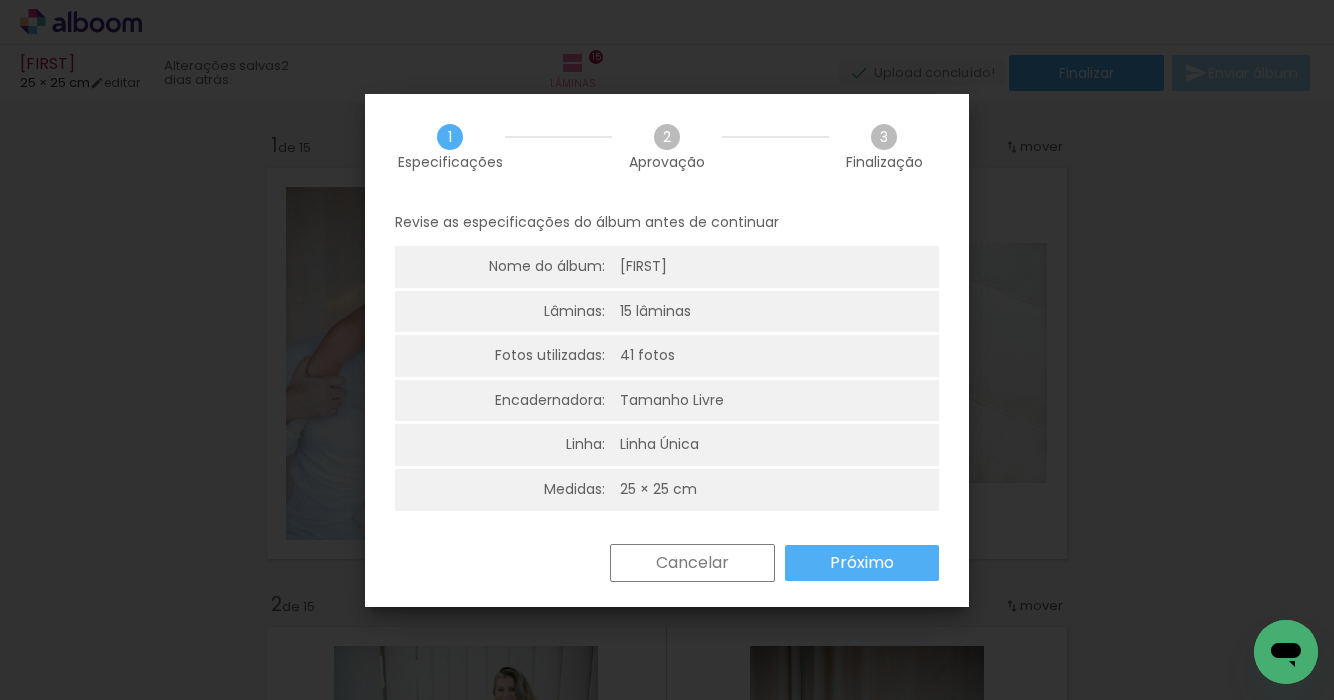 click on "Próximo" at bounding box center (0, 0) 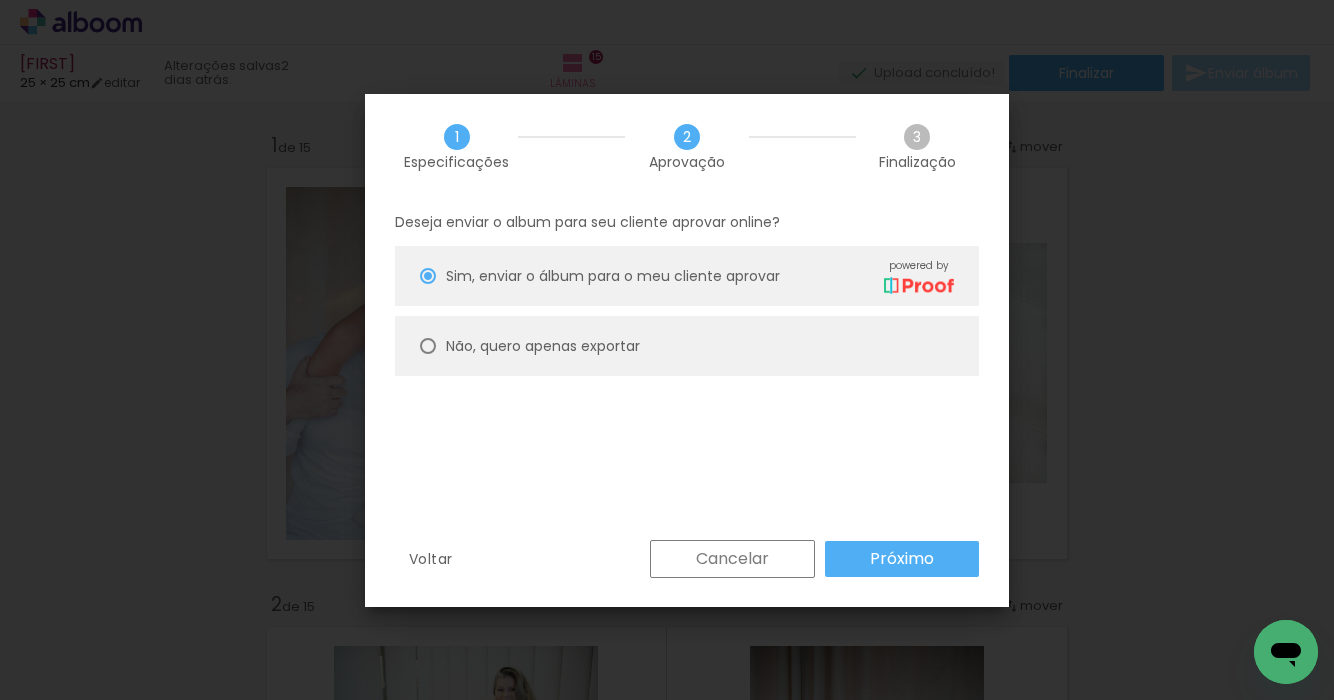 click at bounding box center (428, 276) 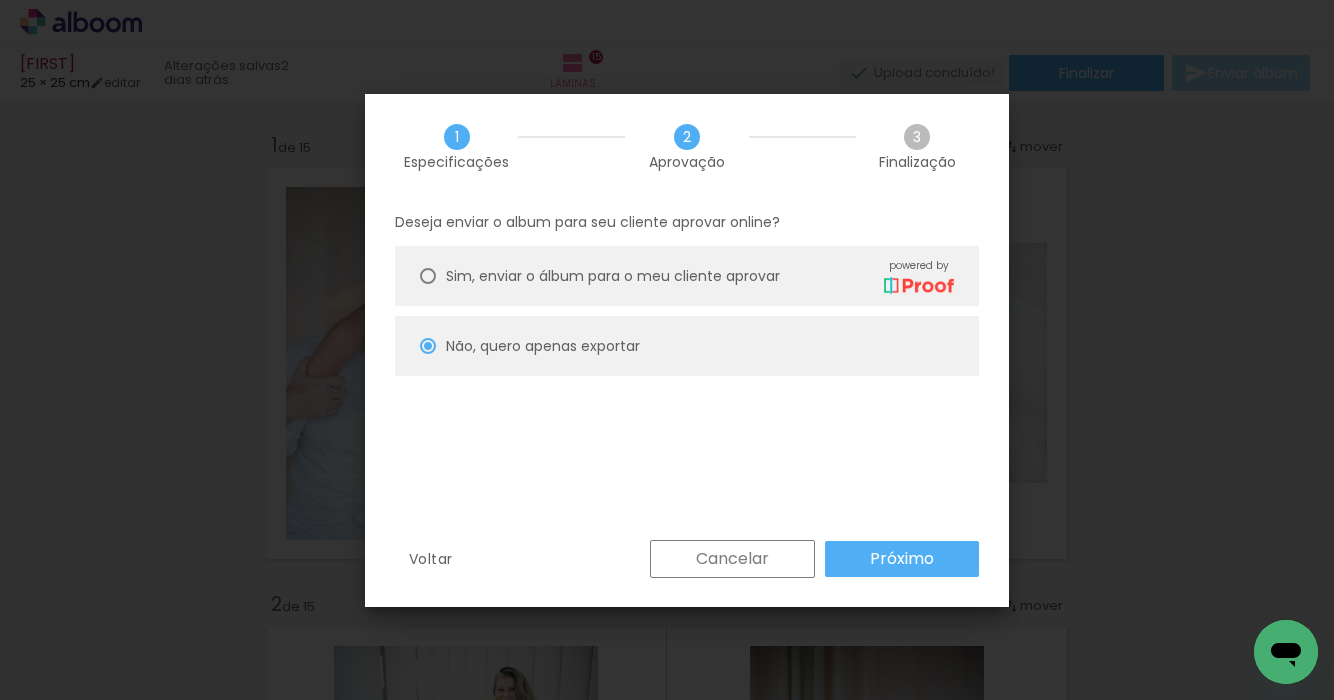 click on "Próximo" at bounding box center [0, 0] 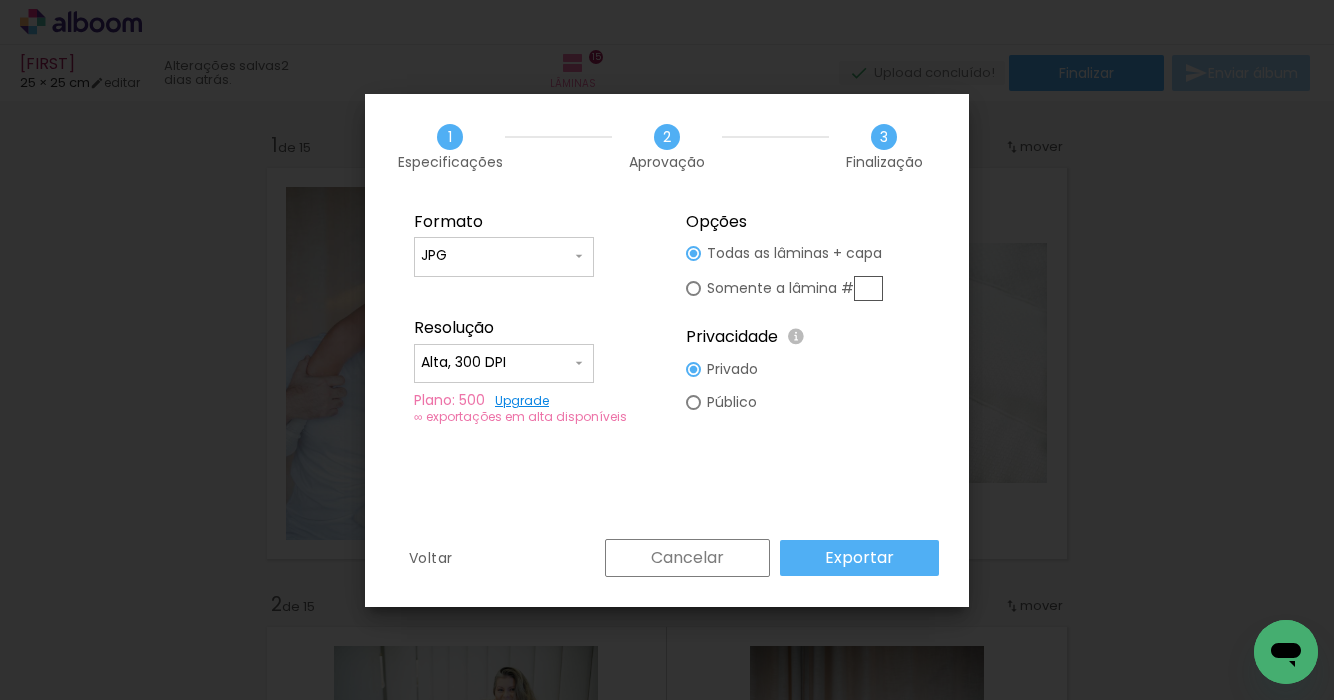 click on "Exportar" at bounding box center [0, 0] 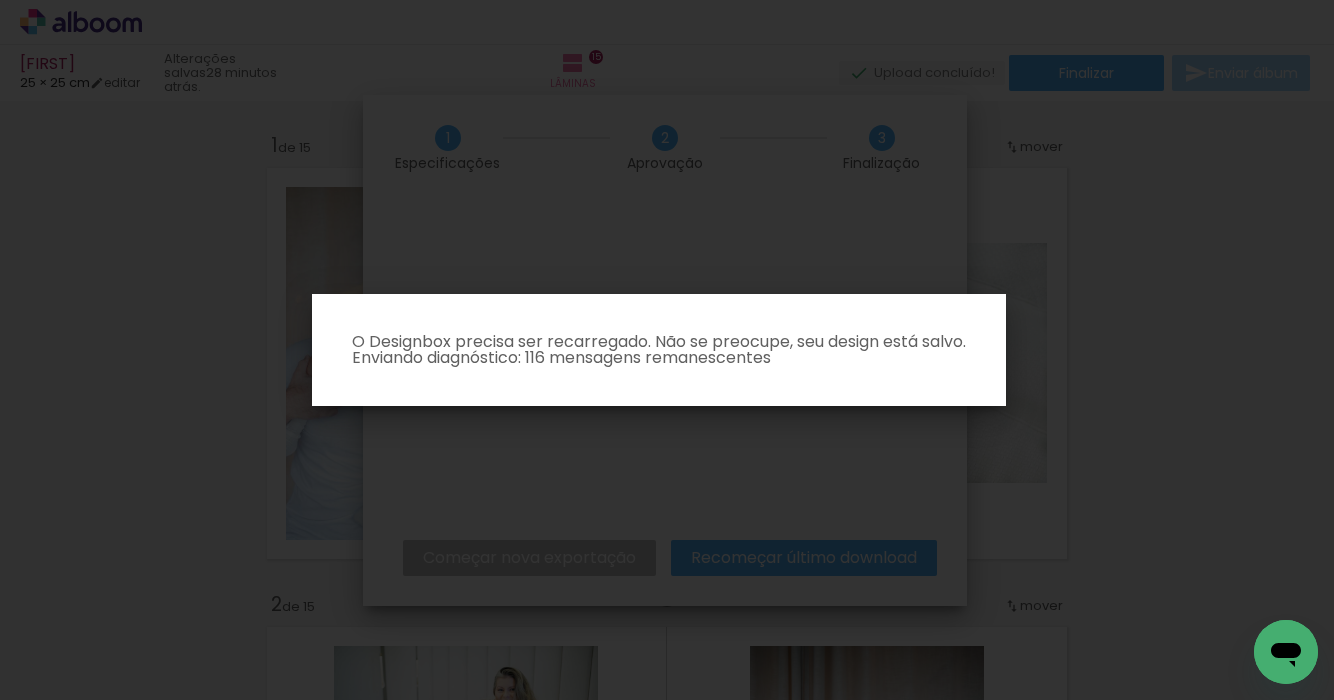 scroll, scrollTop: 0, scrollLeft: 0, axis: both 